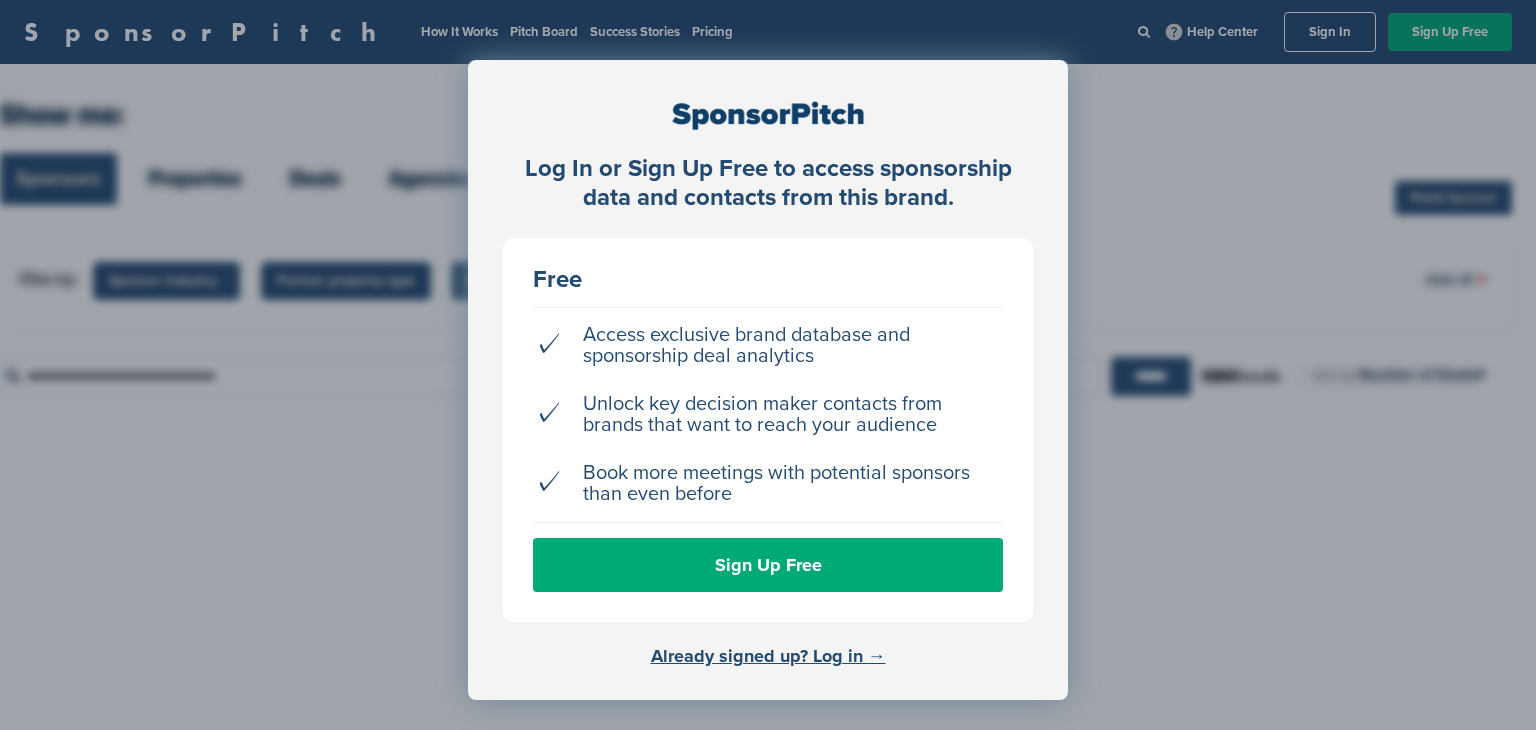 scroll, scrollTop: 0, scrollLeft: 0, axis: both 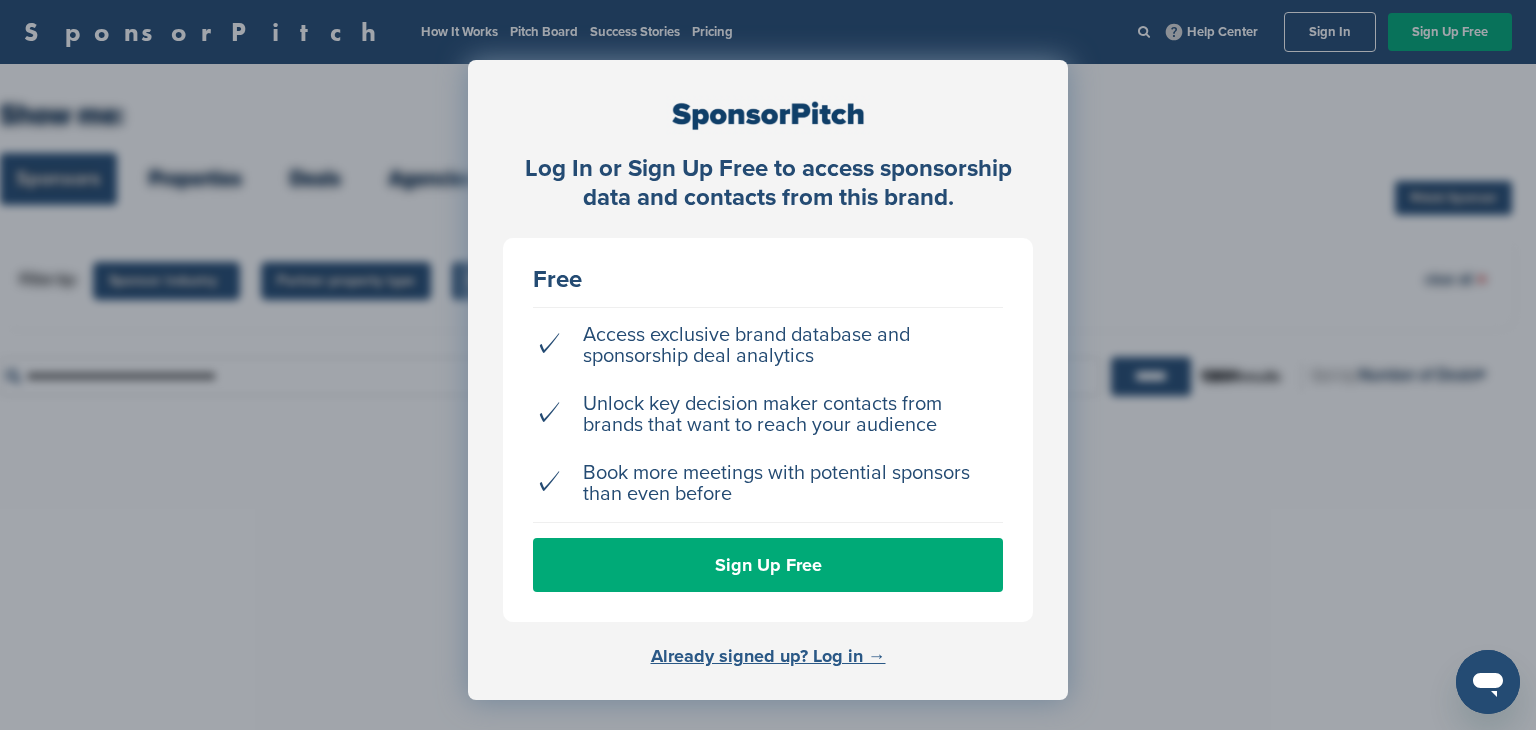 click on "Already signed up? Log in →" at bounding box center (768, 656) 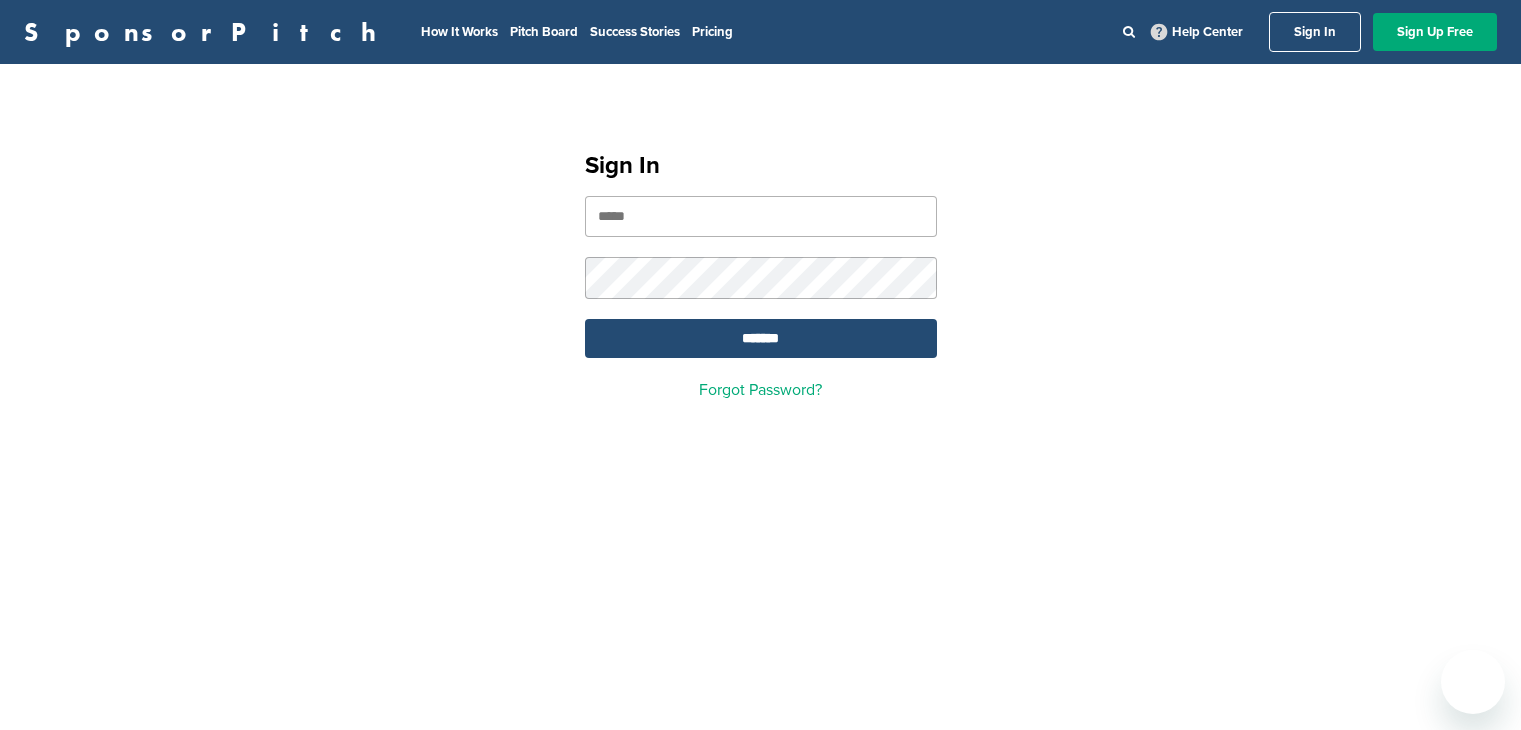 scroll, scrollTop: 0, scrollLeft: 0, axis: both 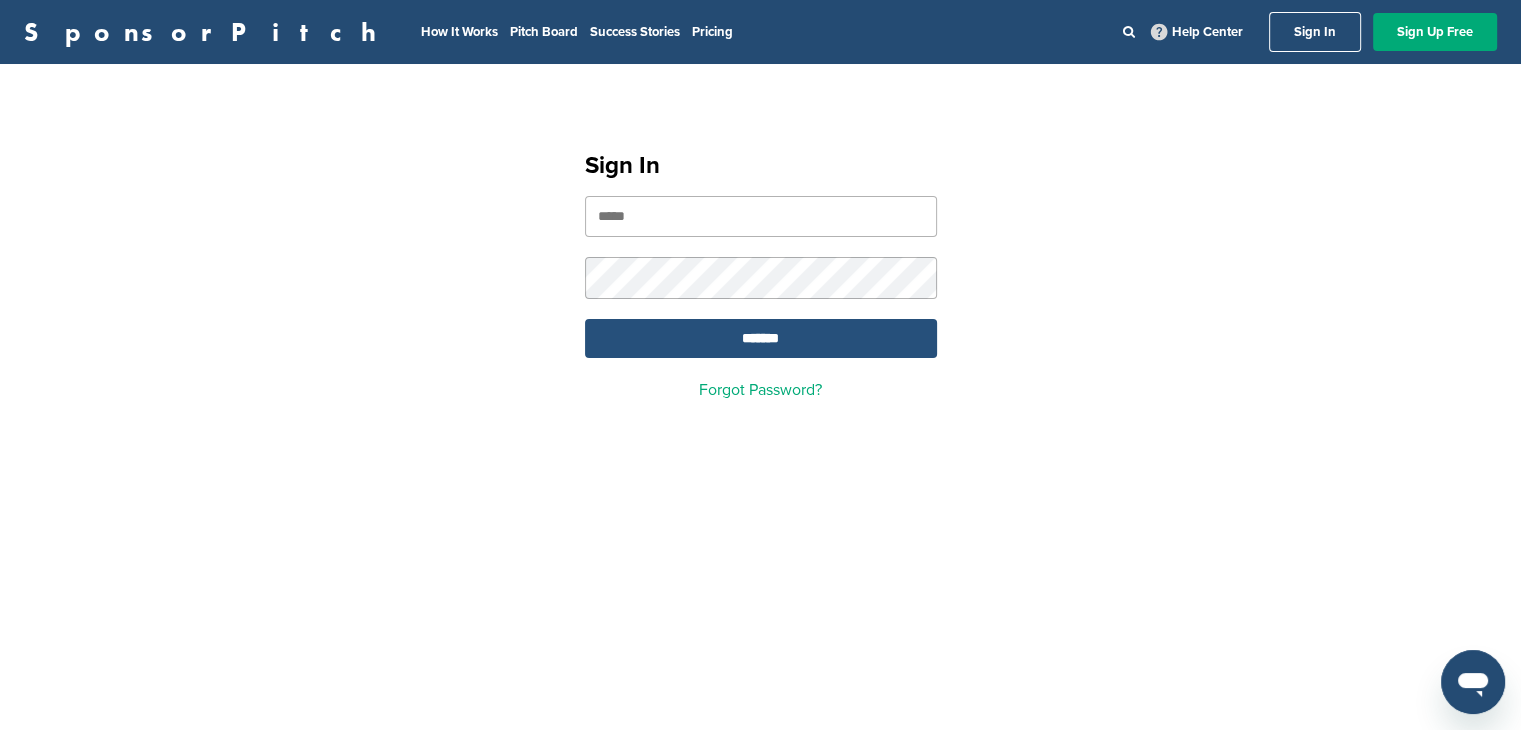 type on "**********" 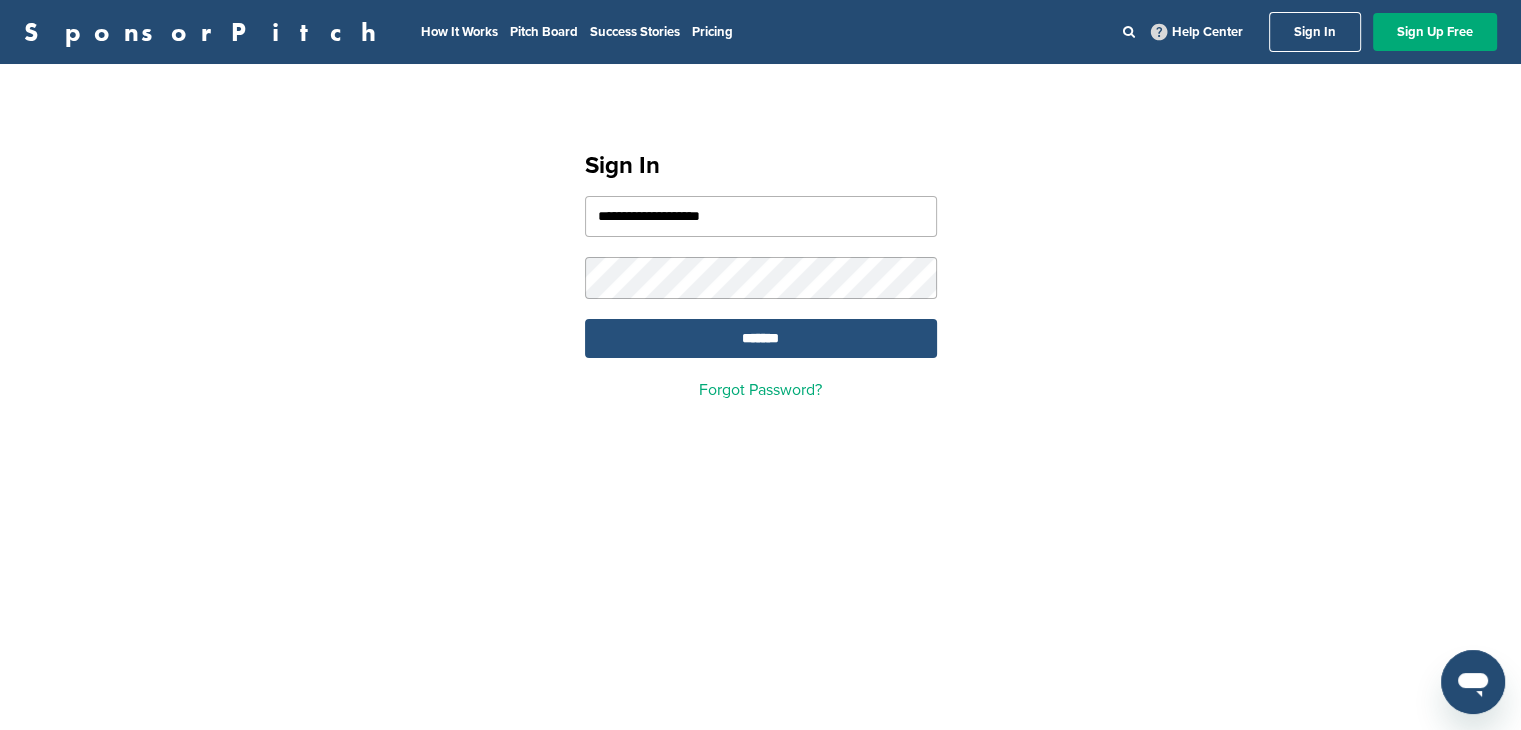 click on "*******" at bounding box center [761, 338] 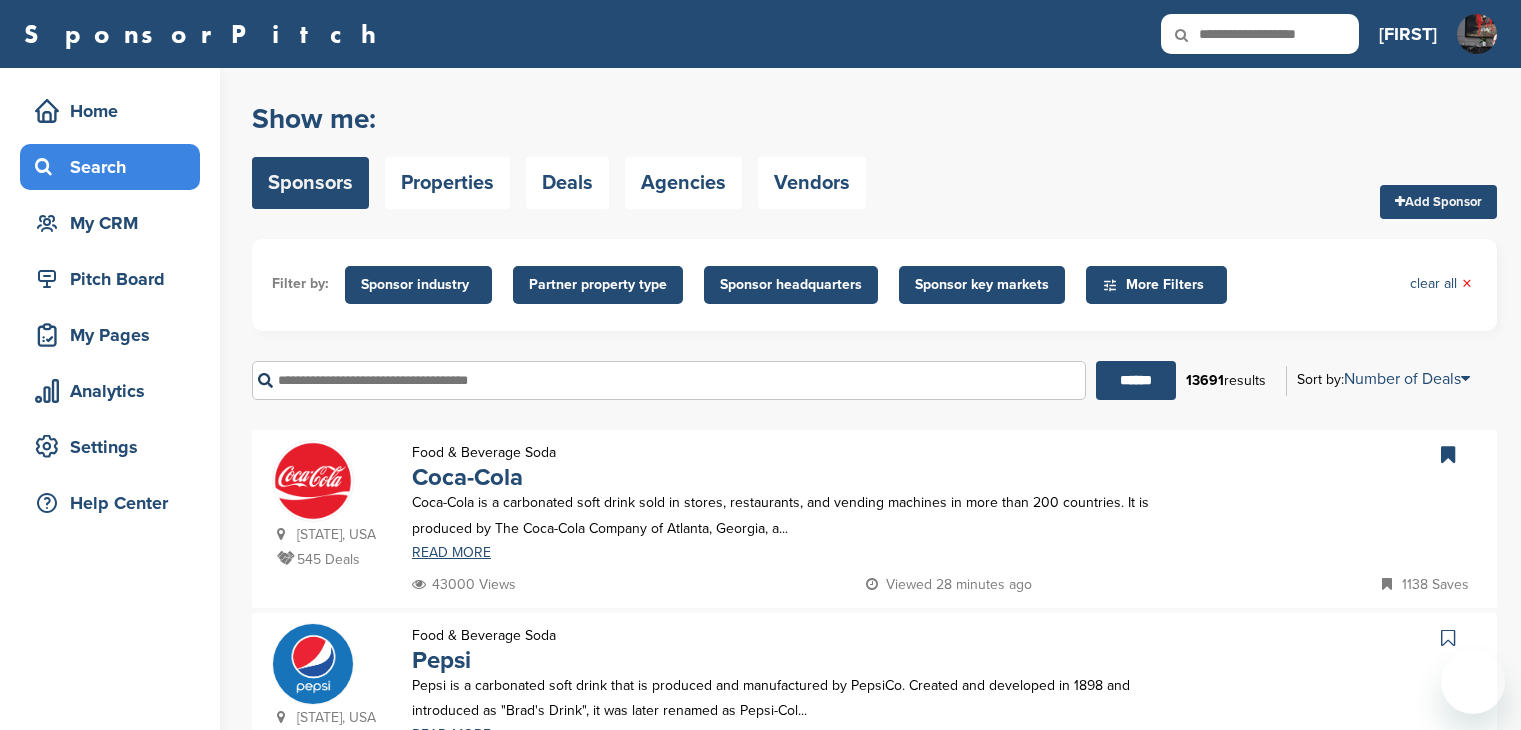 scroll, scrollTop: 0, scrollLeft: 0, axis: both 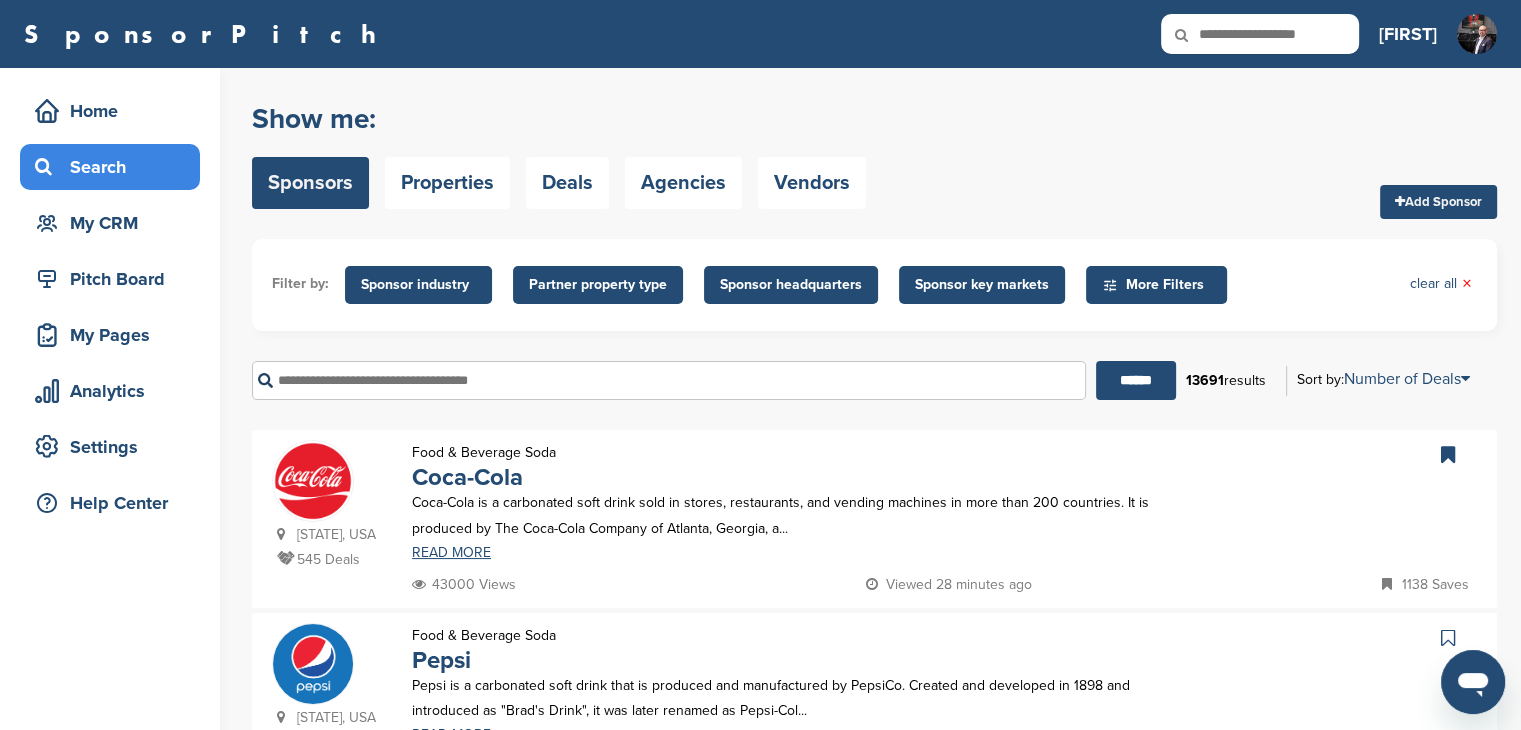 click at bounding box center [669, 380] 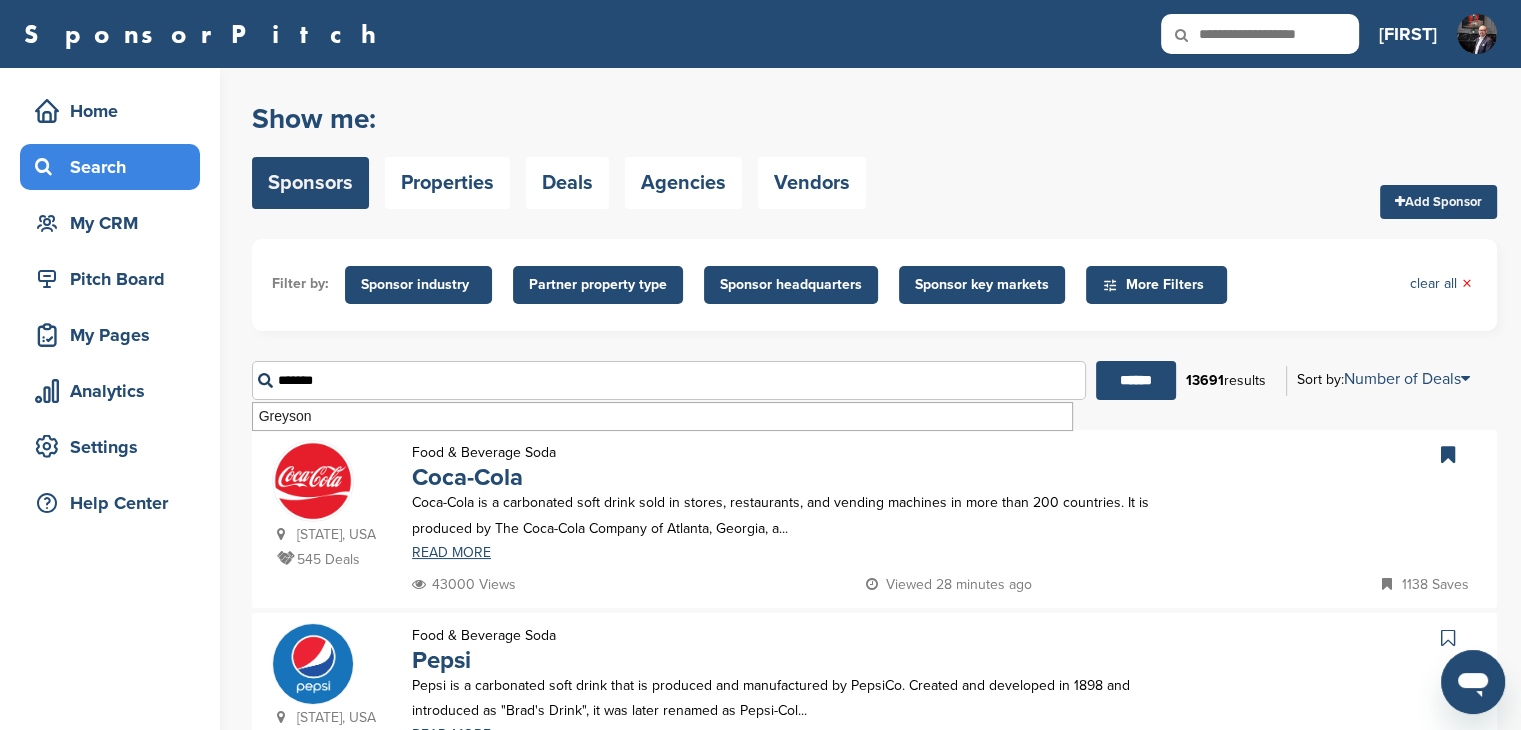 type on "*******" 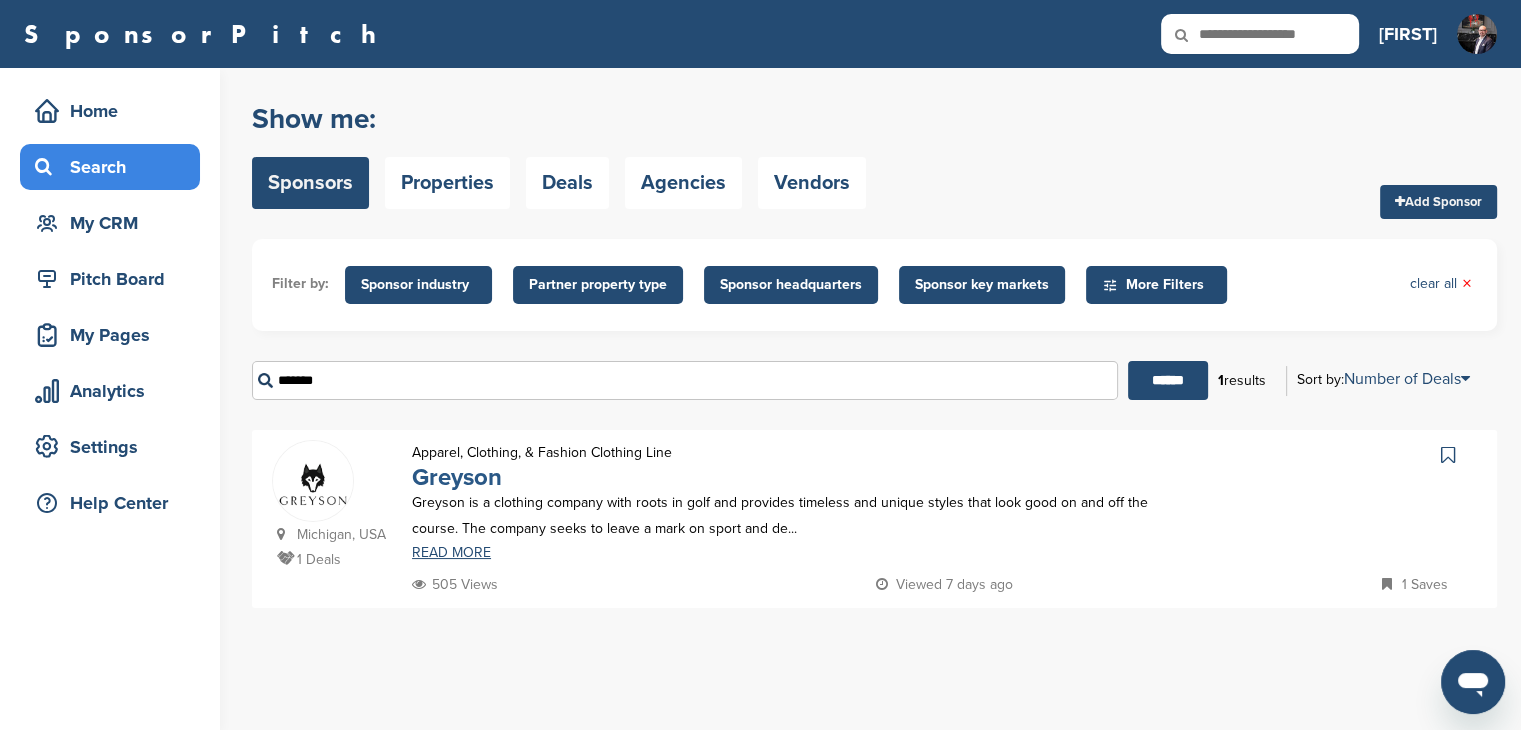 click on "Greyson" at bounding box center (457, 477) 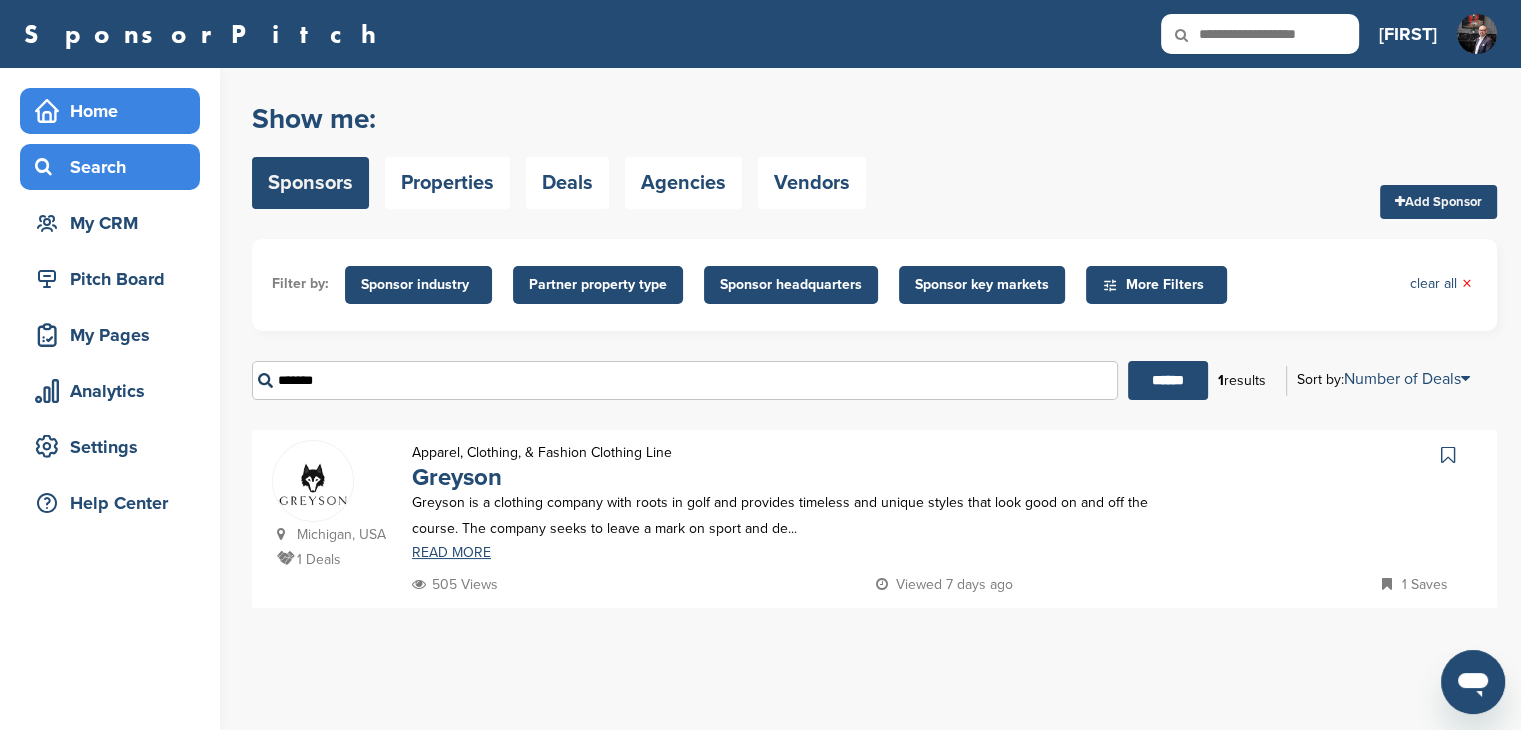 click on "Home" at bounding box center [115, 111] 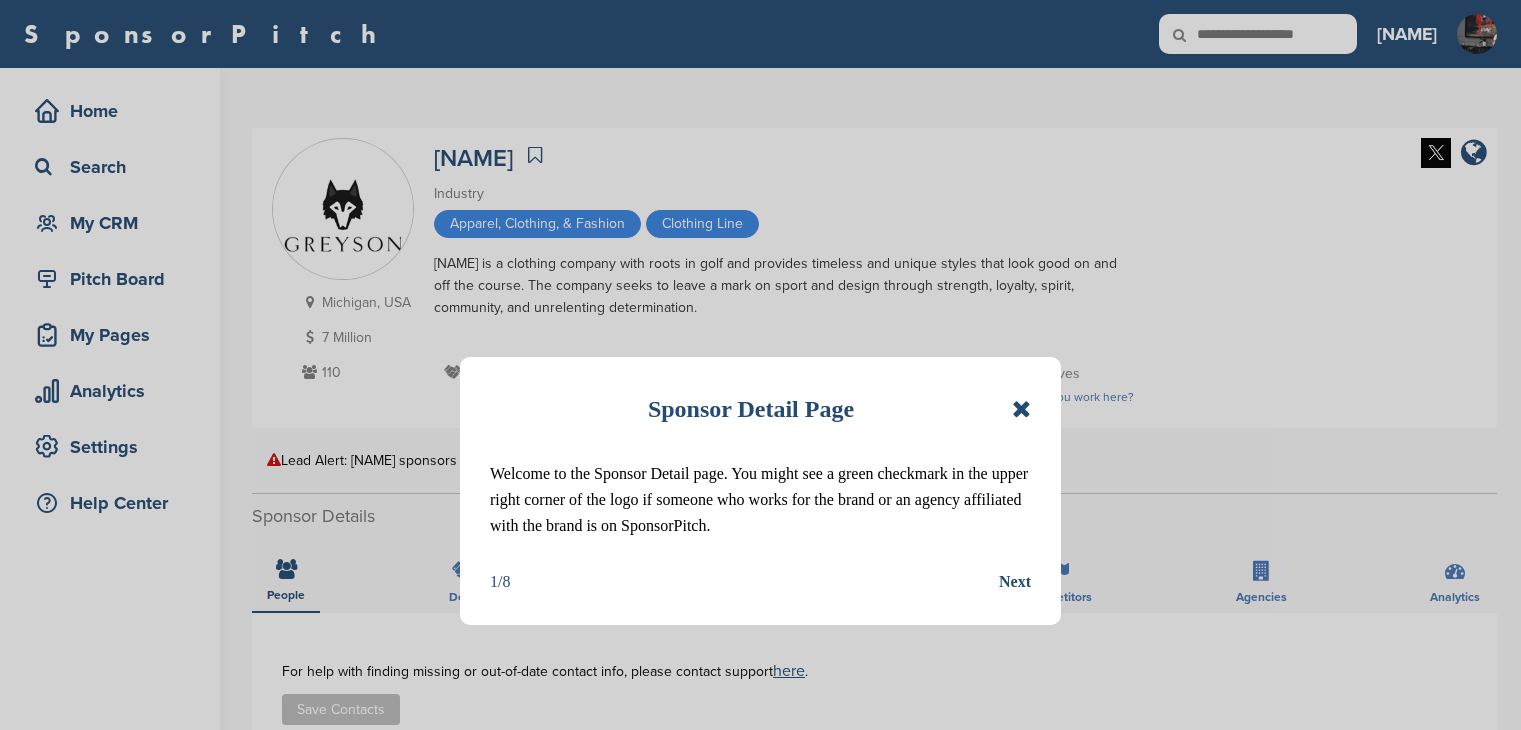 scroll, scrollTop: 0, scrollLeft: 0, axis: both 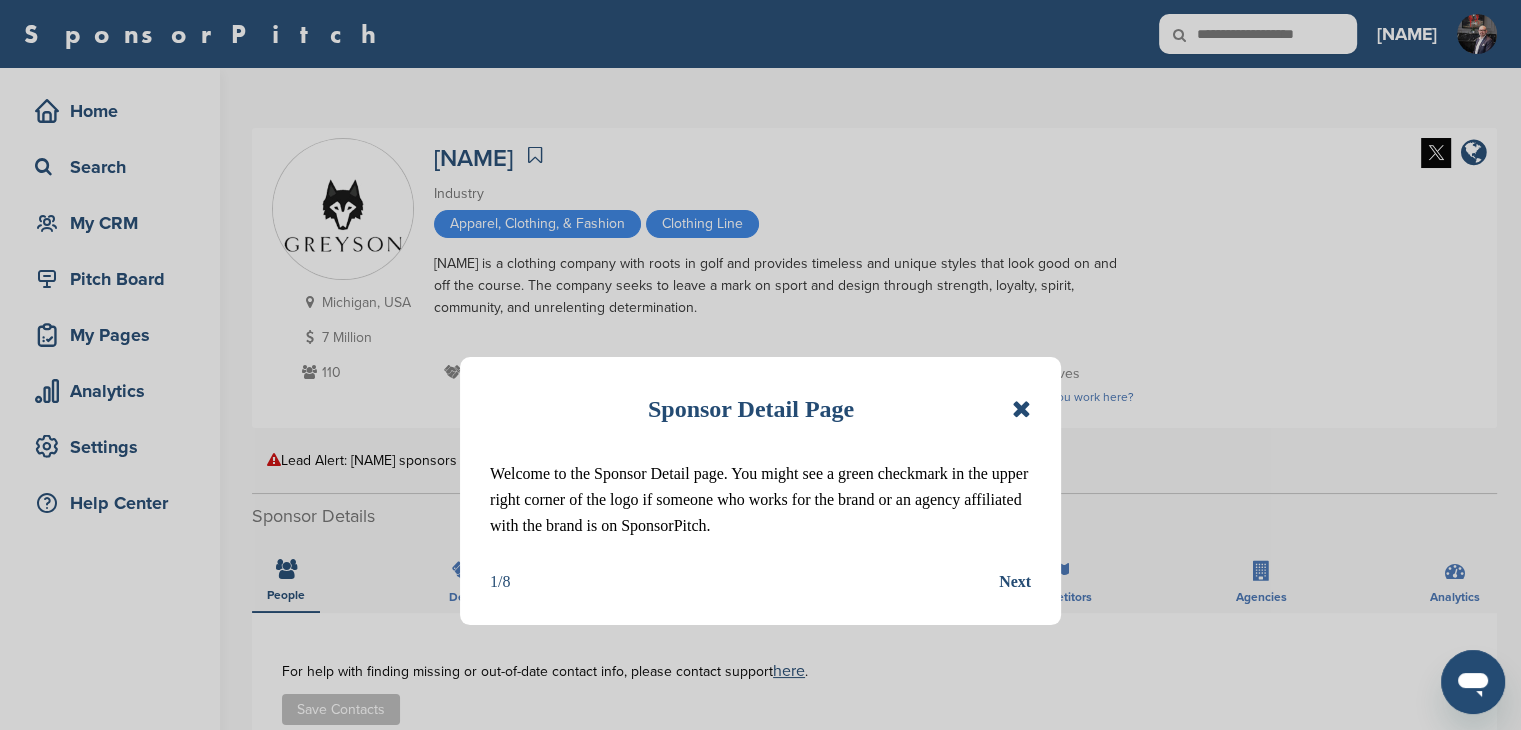 click at bounding box center [1021, 409] 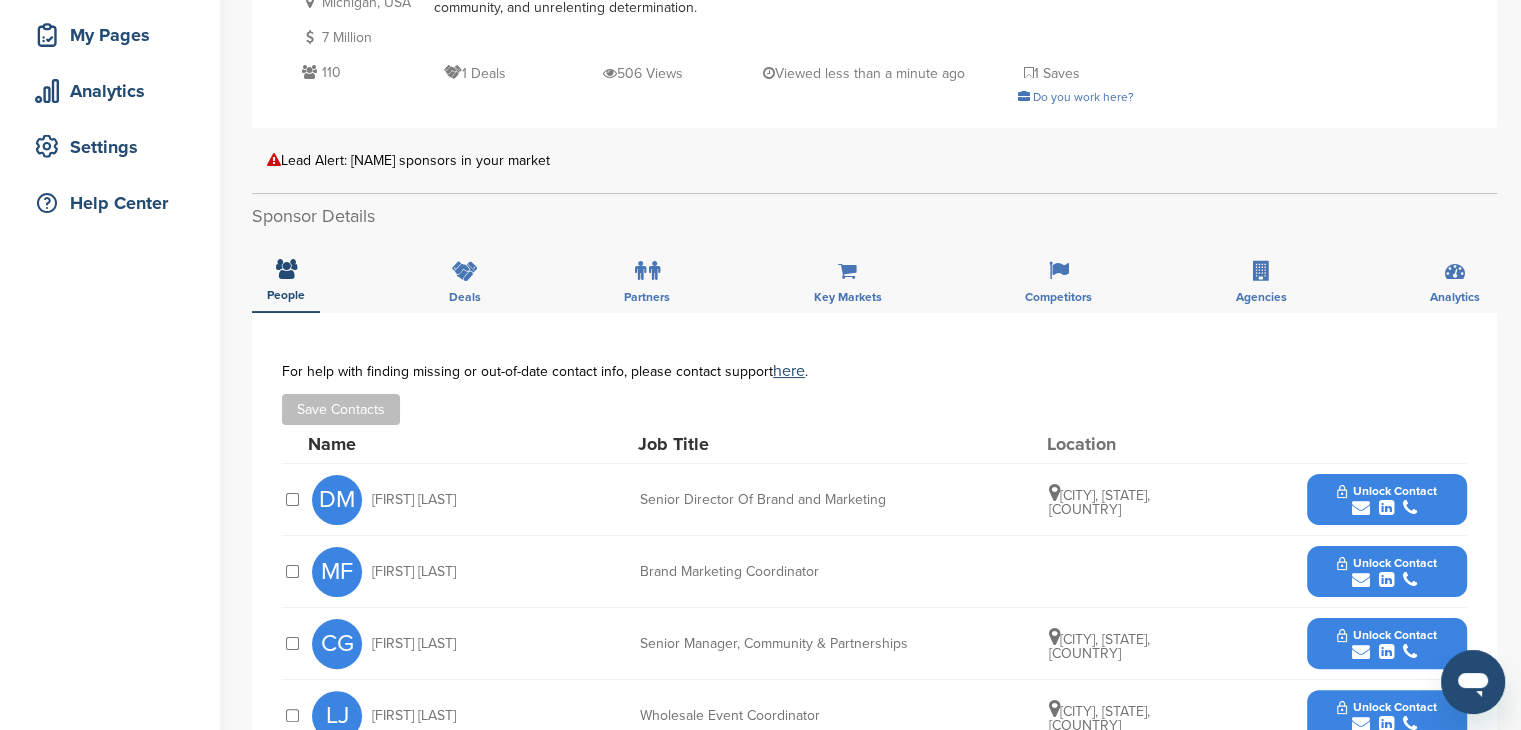 scroll, scrollTop: 500, scrollLeft: 0, axis: vertical 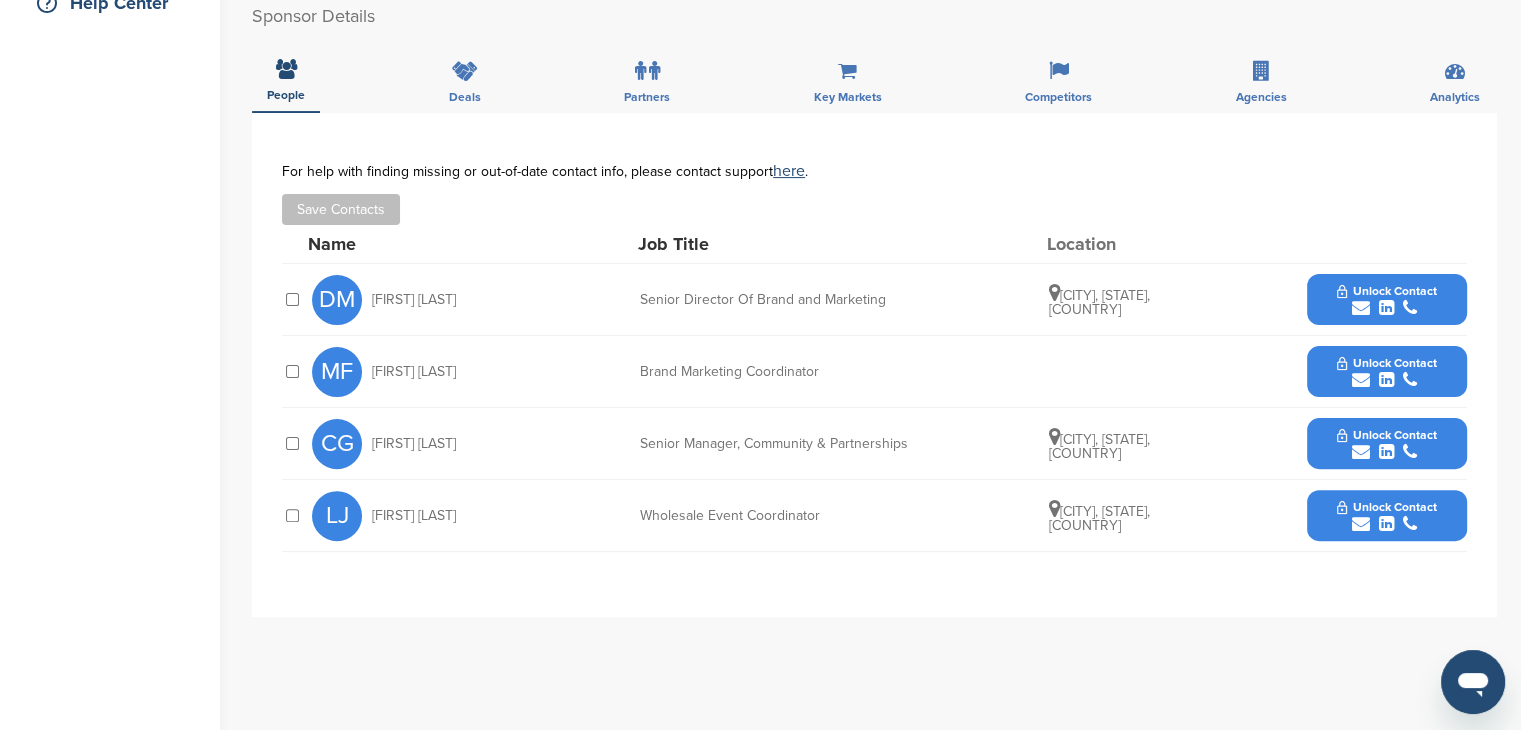 click on "Unlock Contact" at bounding box center (1386, 291) 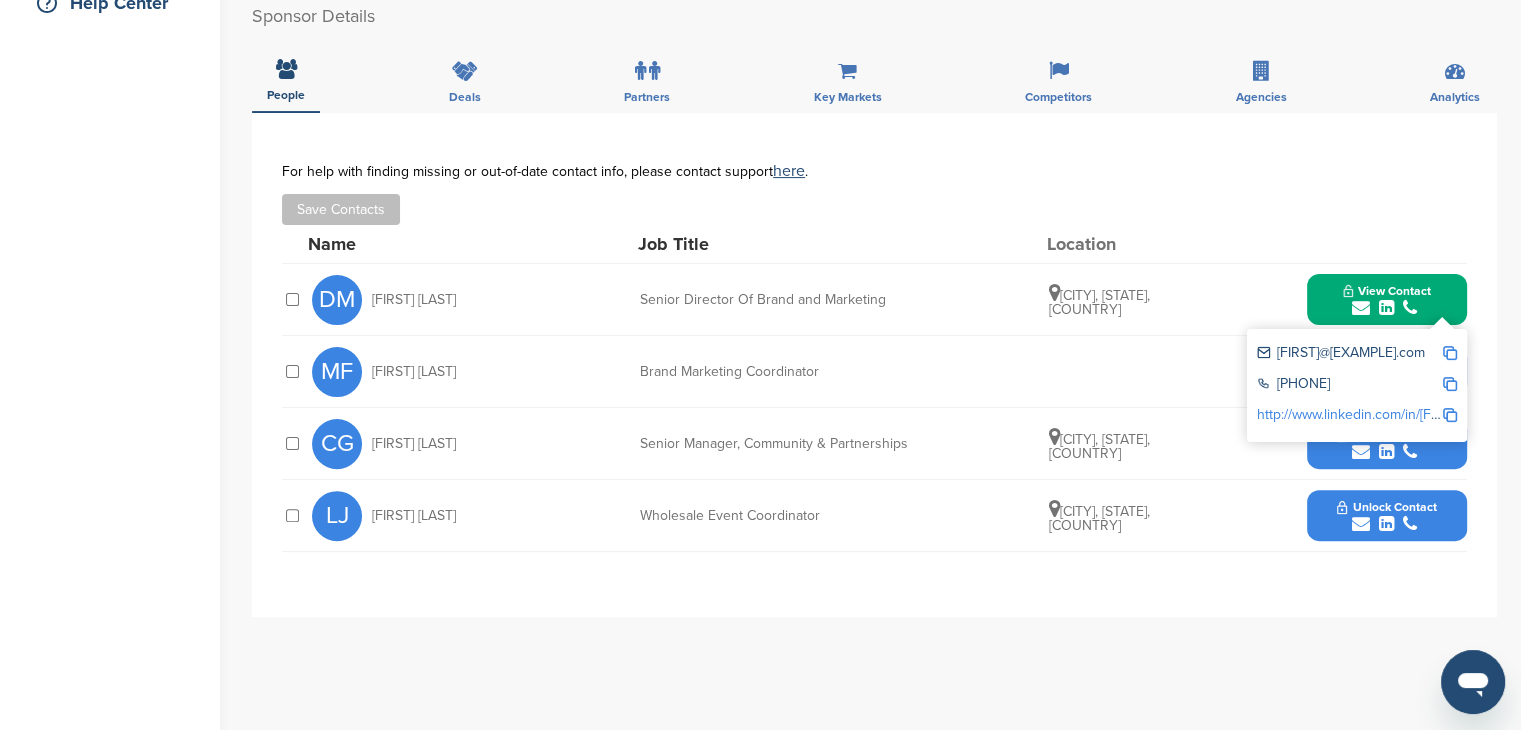 click on "http://www.linkedin.com/in/[FIRST]-[LAST]-a6130163" at bounding box center [1411, 414] 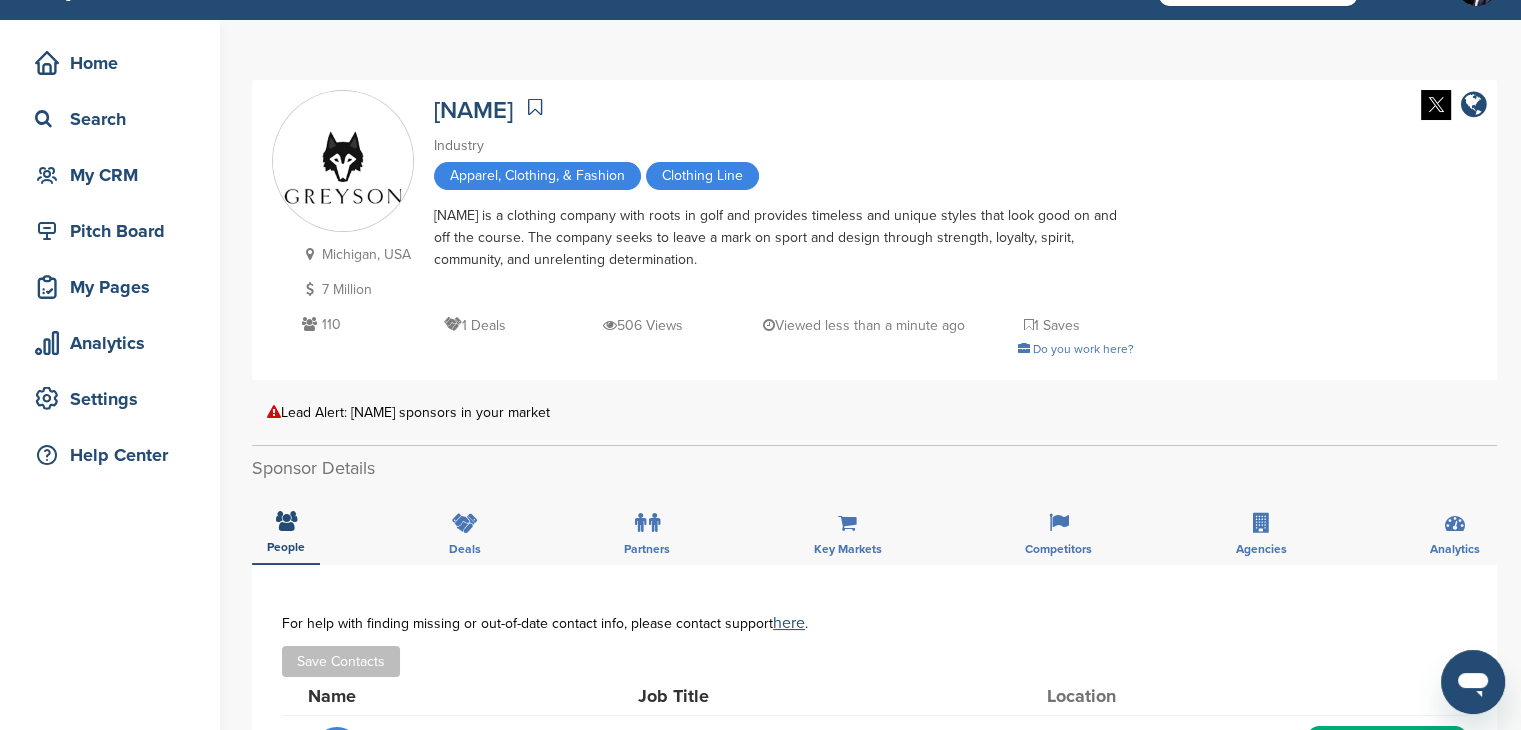 scroll, scrollTop: 0, scrollLeft: 0, axis: both 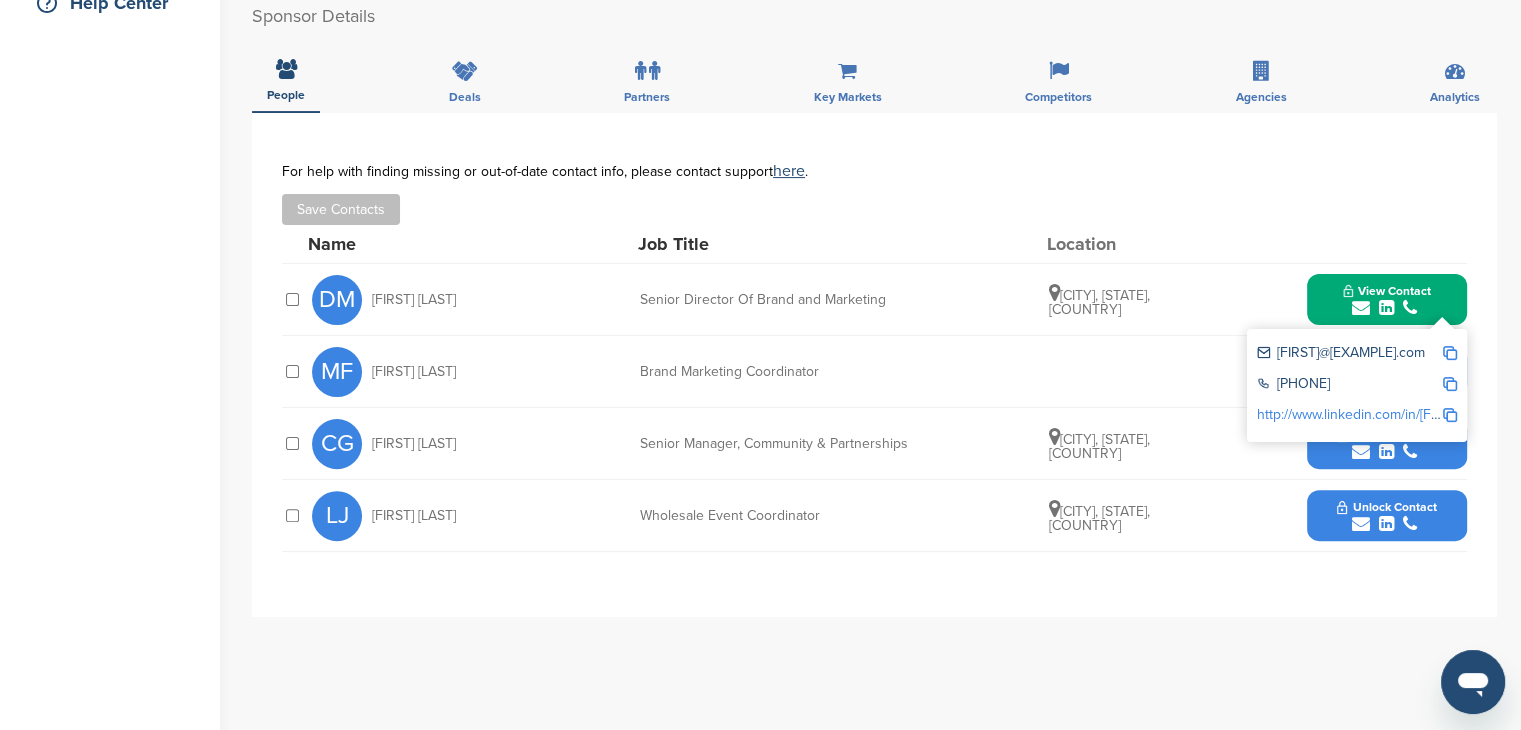 click on "View Contact" at bounding box center (1387, 291) 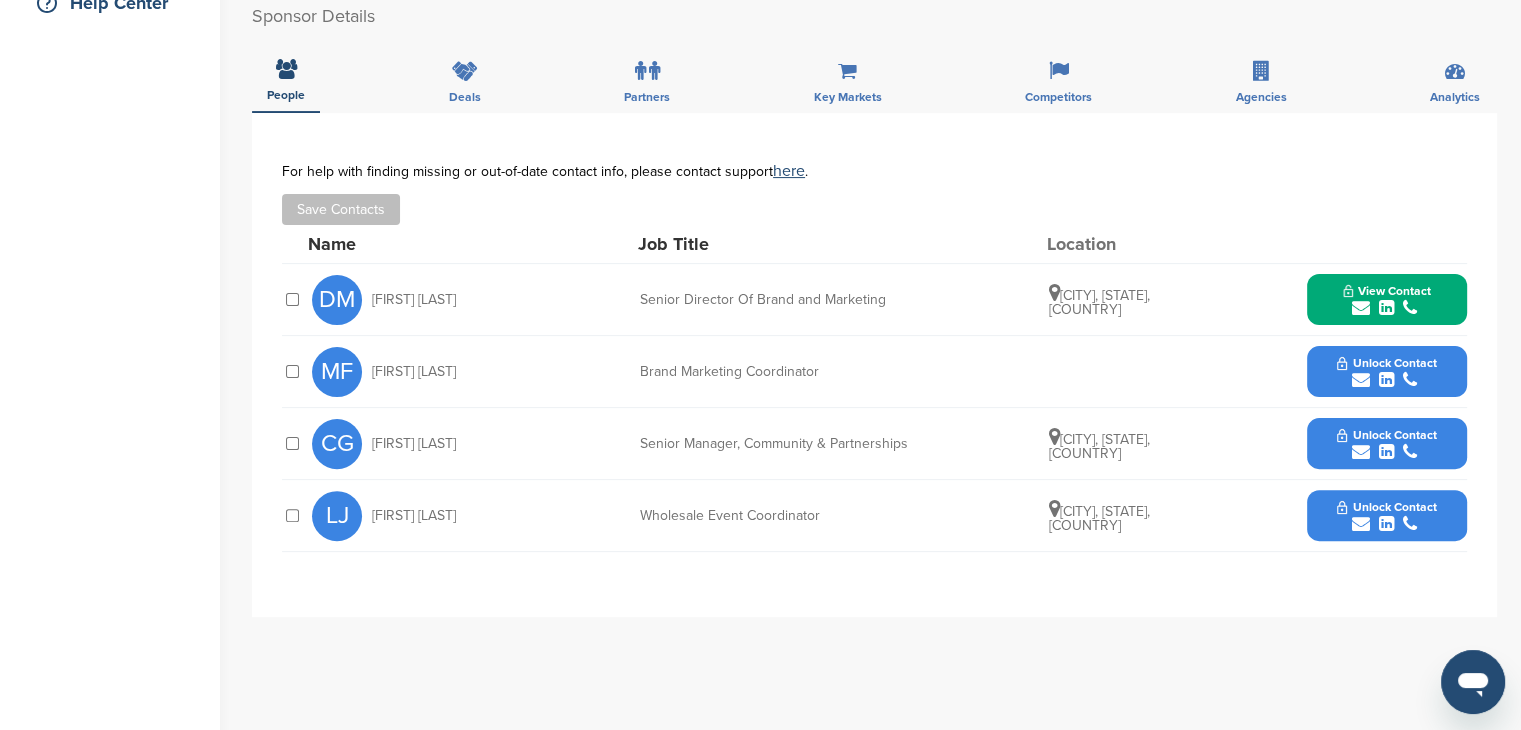 click at bounding box center (1386, 452) 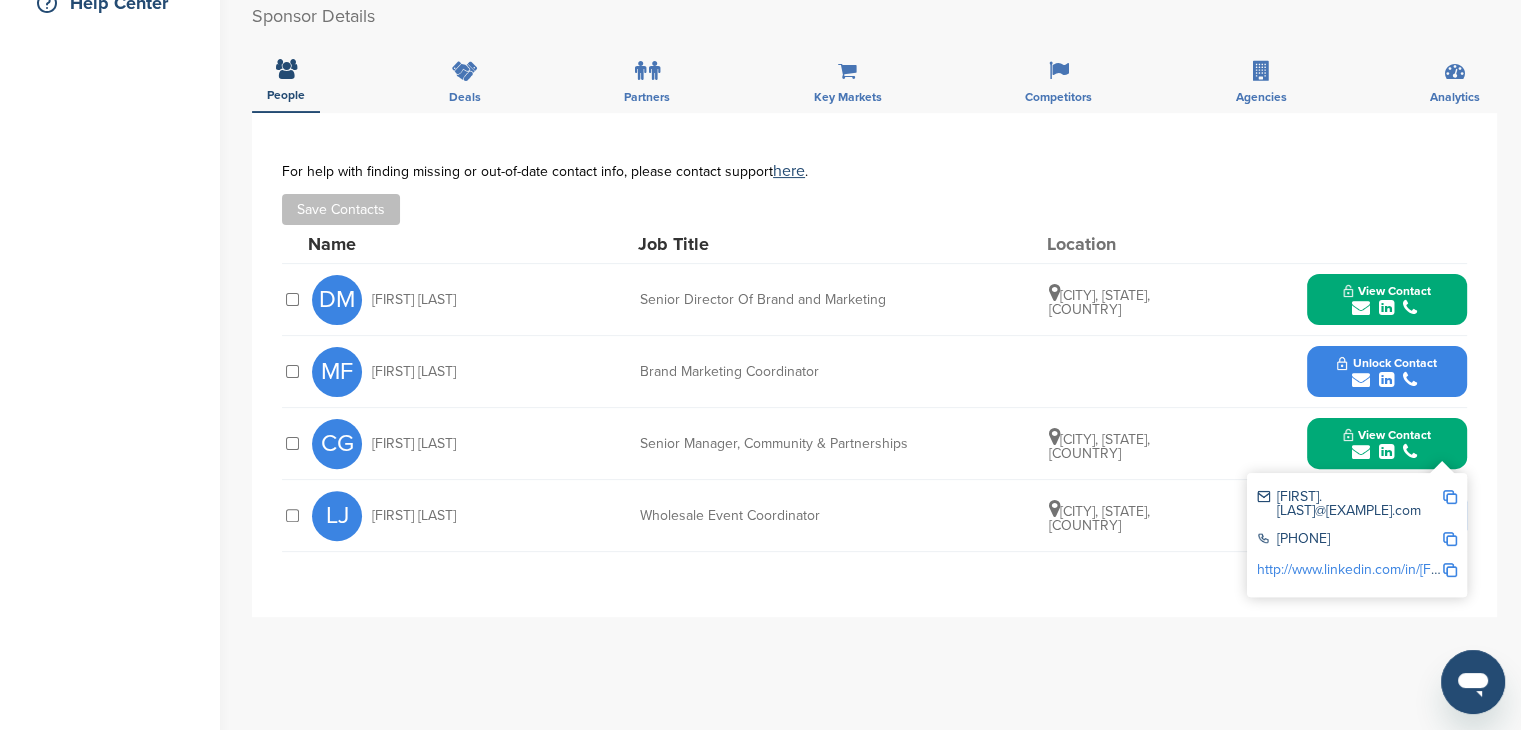 click on "http://www.linkedin.com/in/christie-greiner-84578789" at bounding box center [1413, 569] 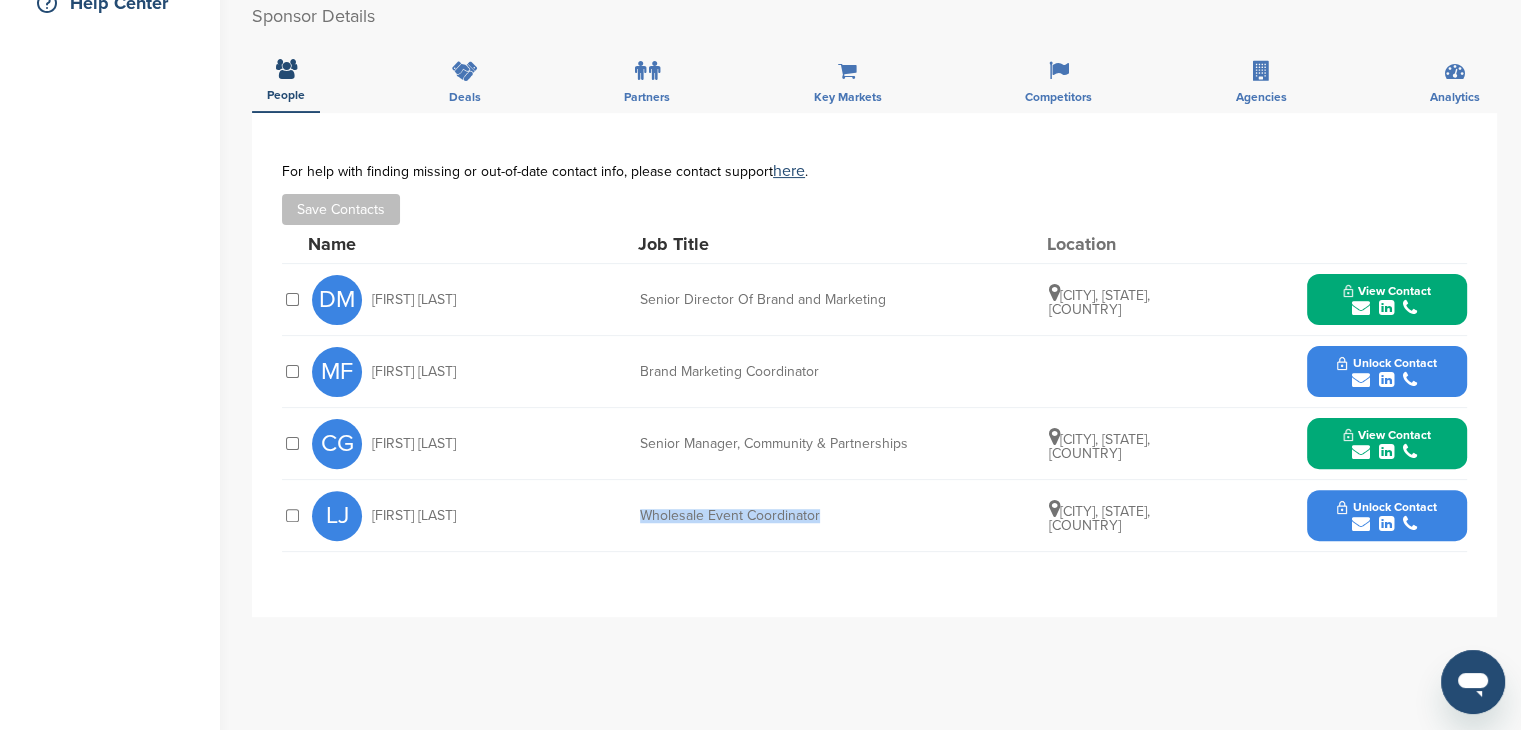drag, startPoint x: 821, startPoint y: 515, endPoint x: 640, endPoint y: 513, distance: 181.01105 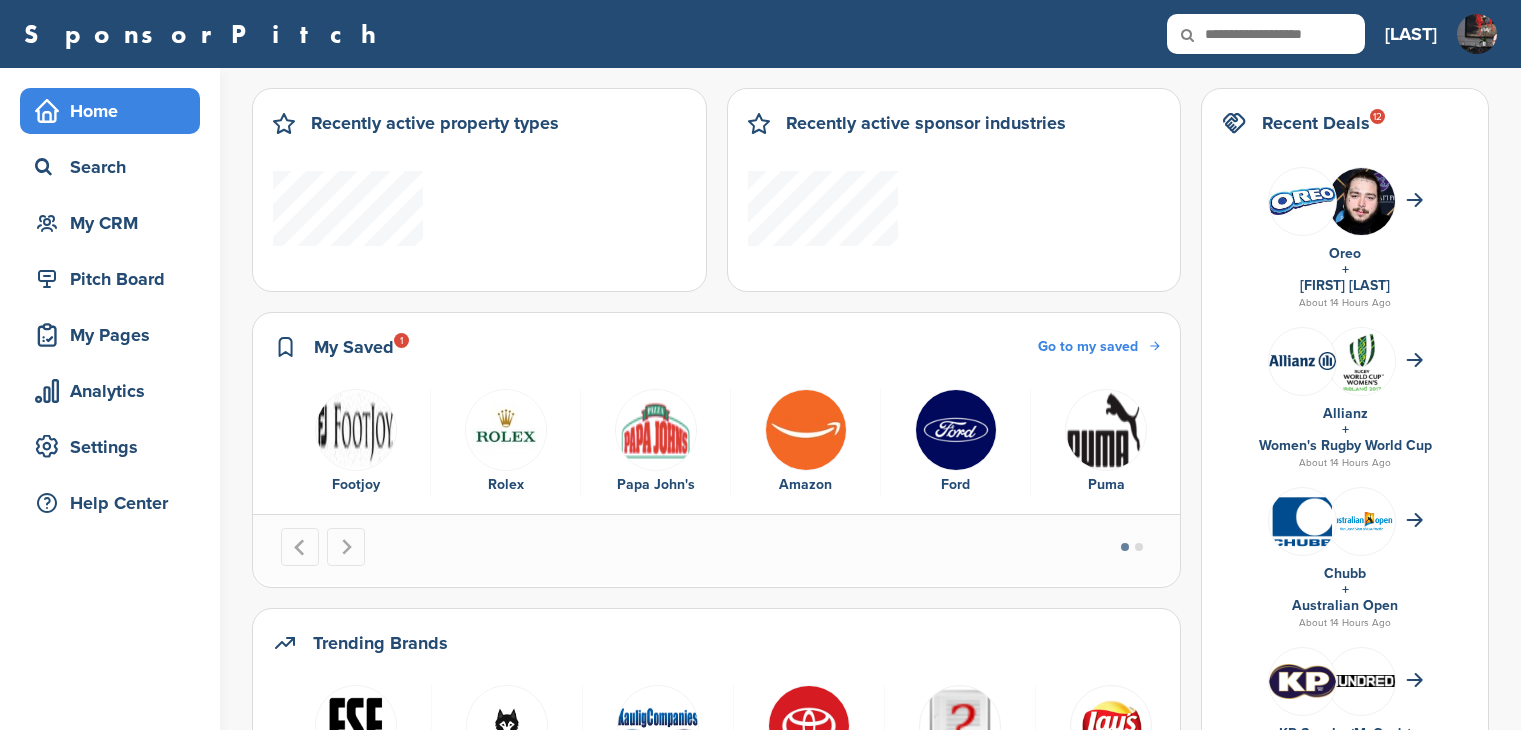 scroll, scrollTop: 0, scrollLeft: 0, axis: both 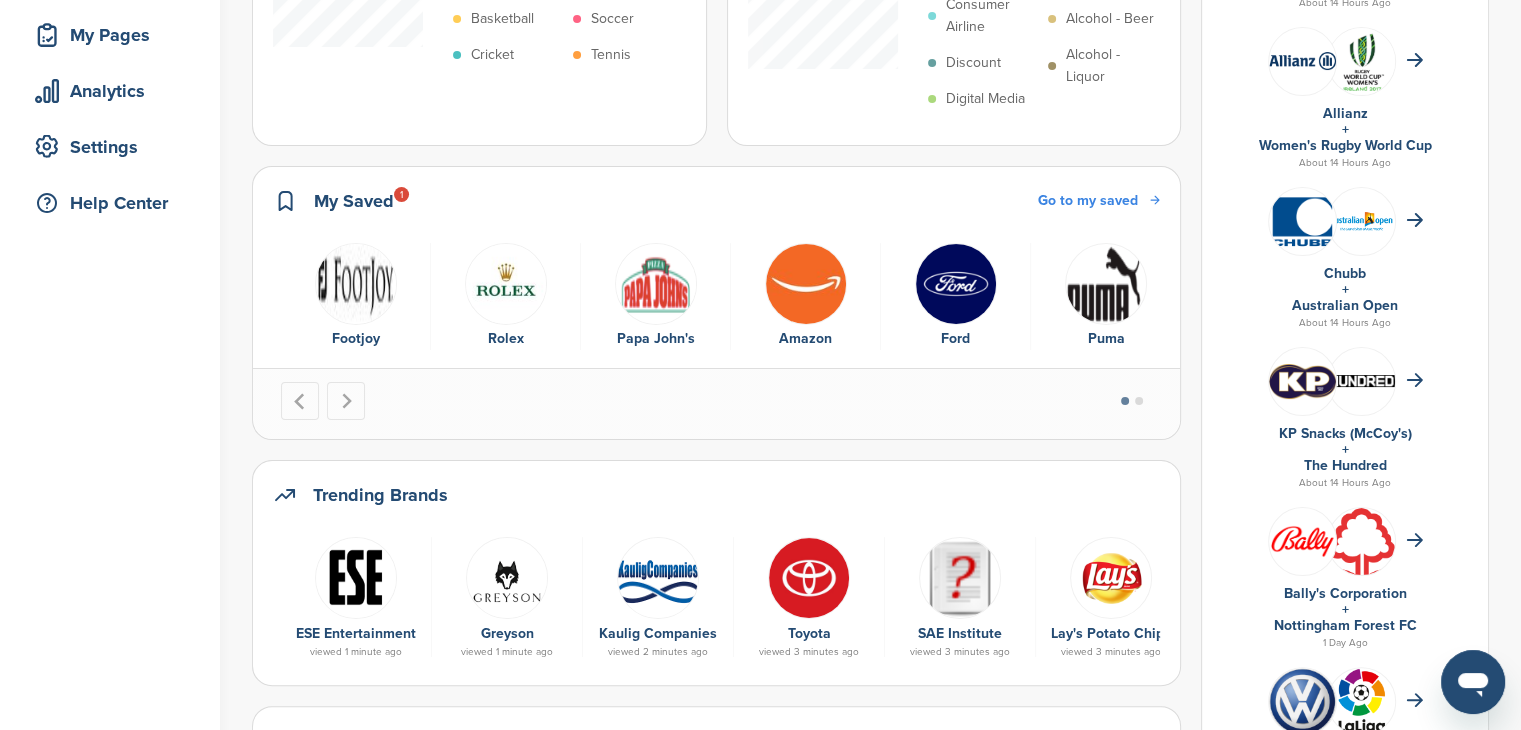 click at bounding box center [956, 284] 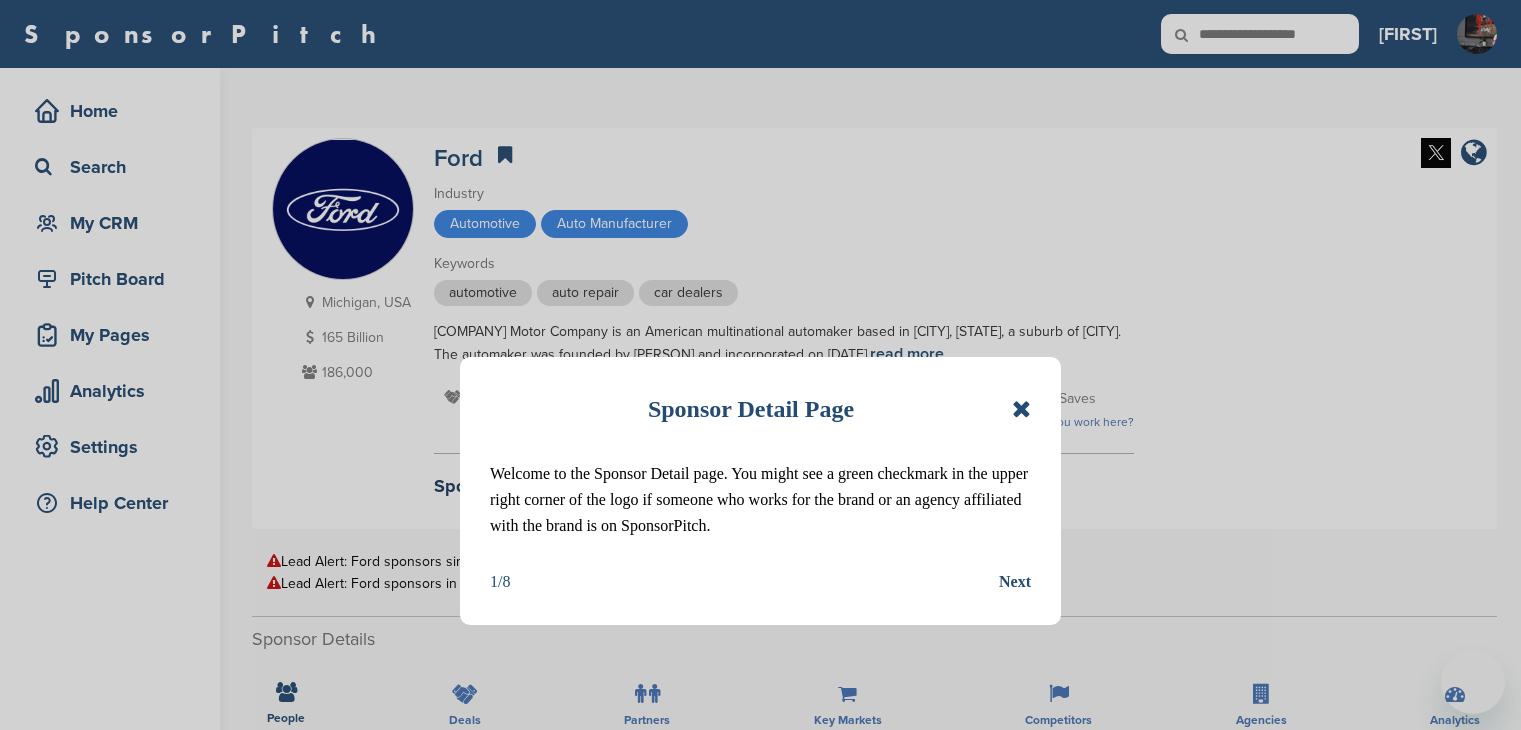 scroll, scrollTop: 0, scrollLeft: 0, axis: both 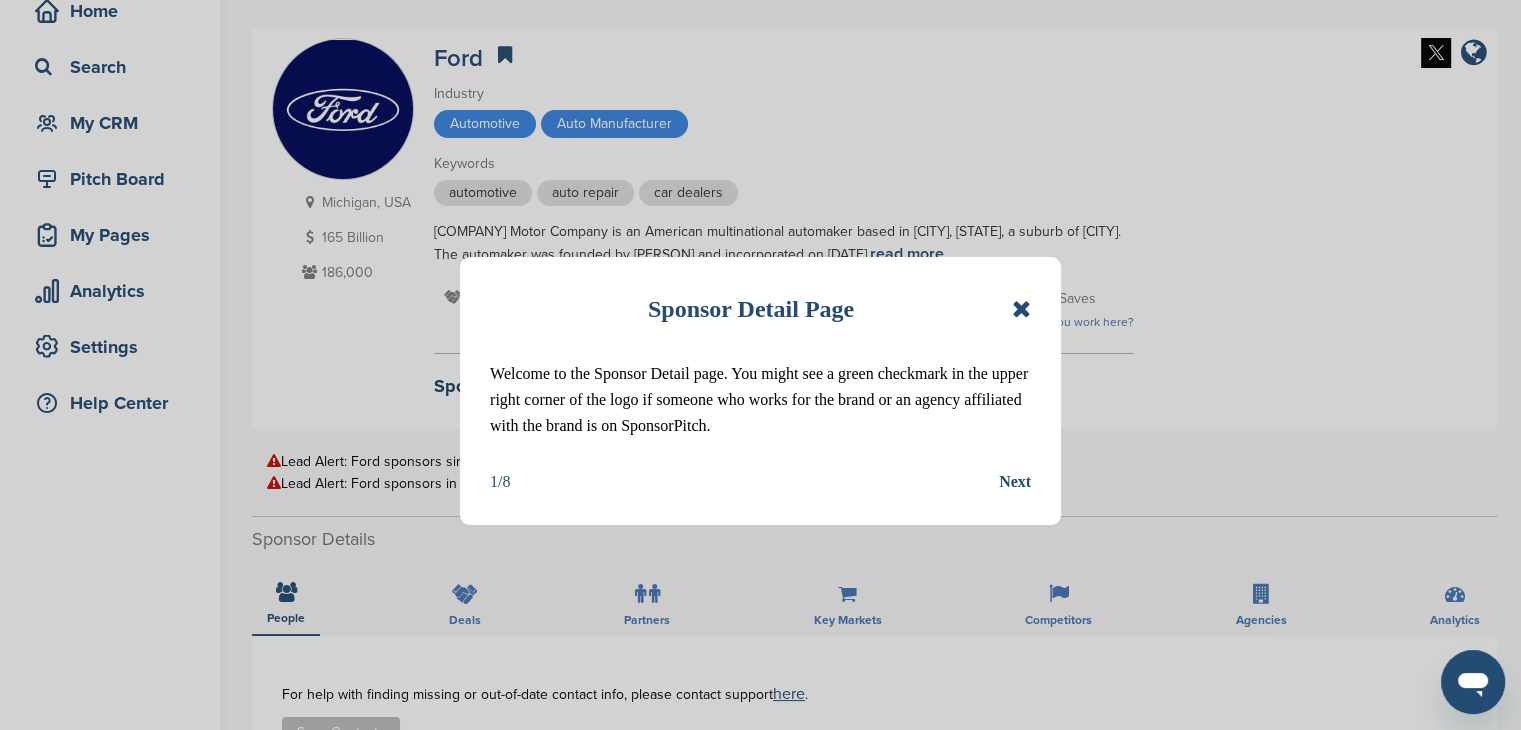 click at bounding box center (1021, 309) 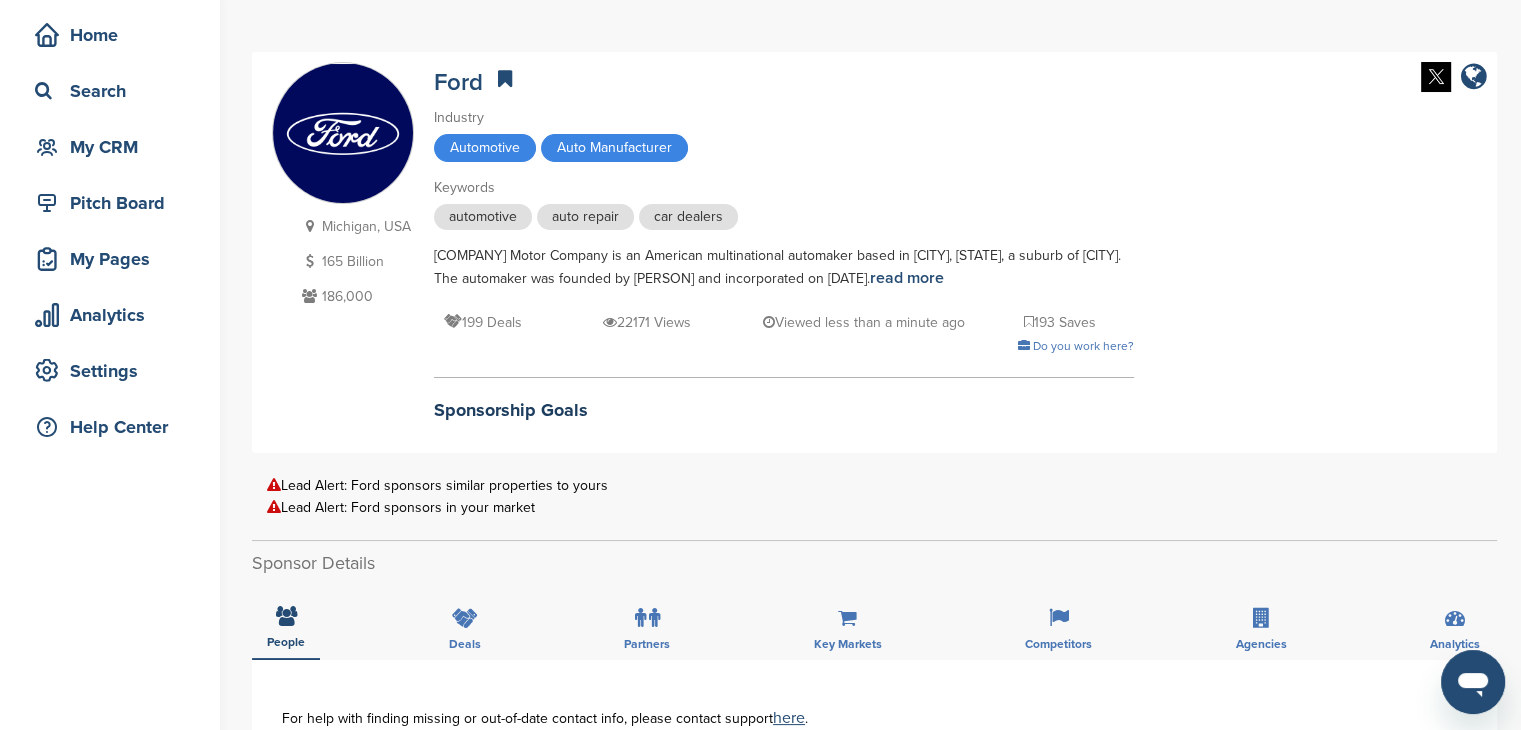 scroll, scrollTop: 0, scrollLeft: 0, axis: both 